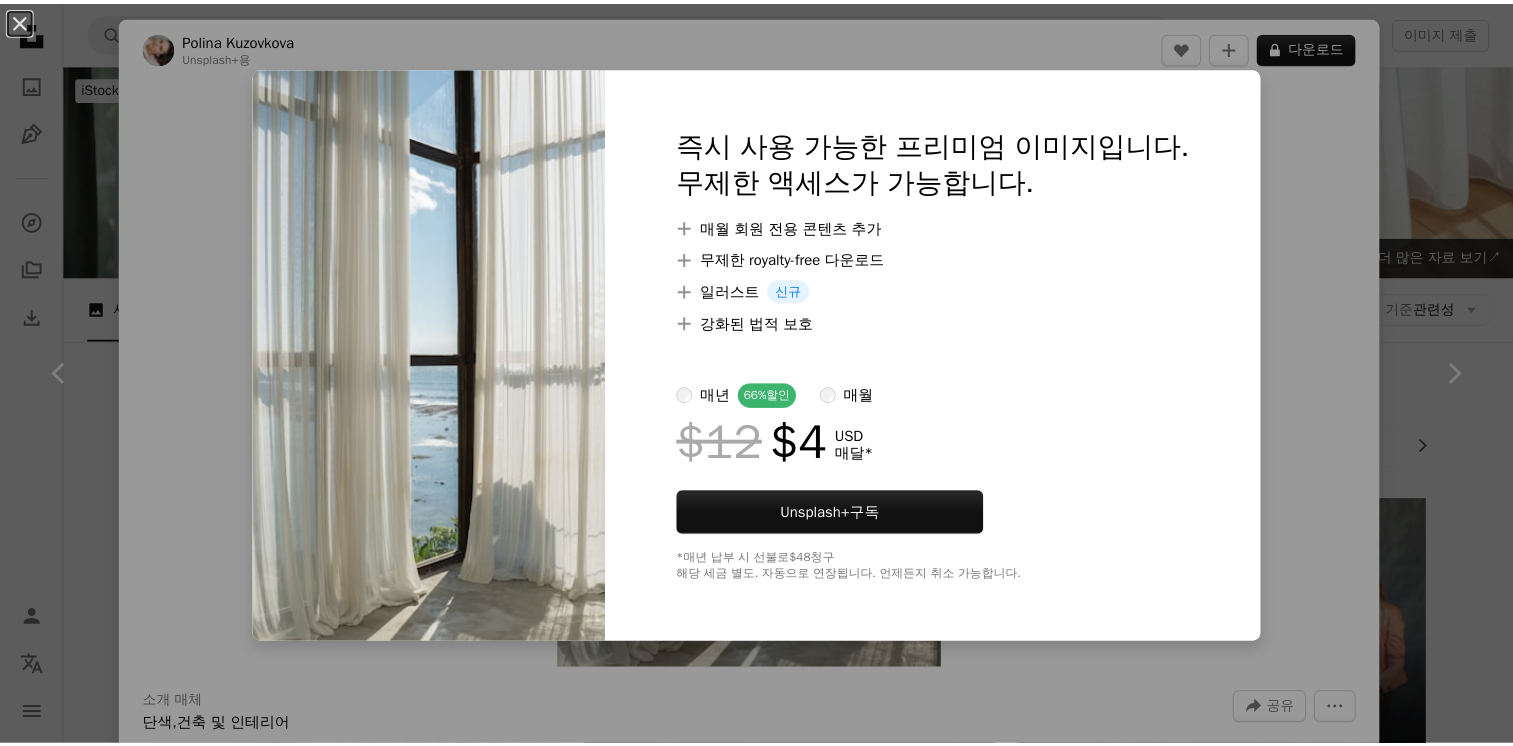 scroll, scrollTop: 800, scrollLeft: 0, axis: vertical 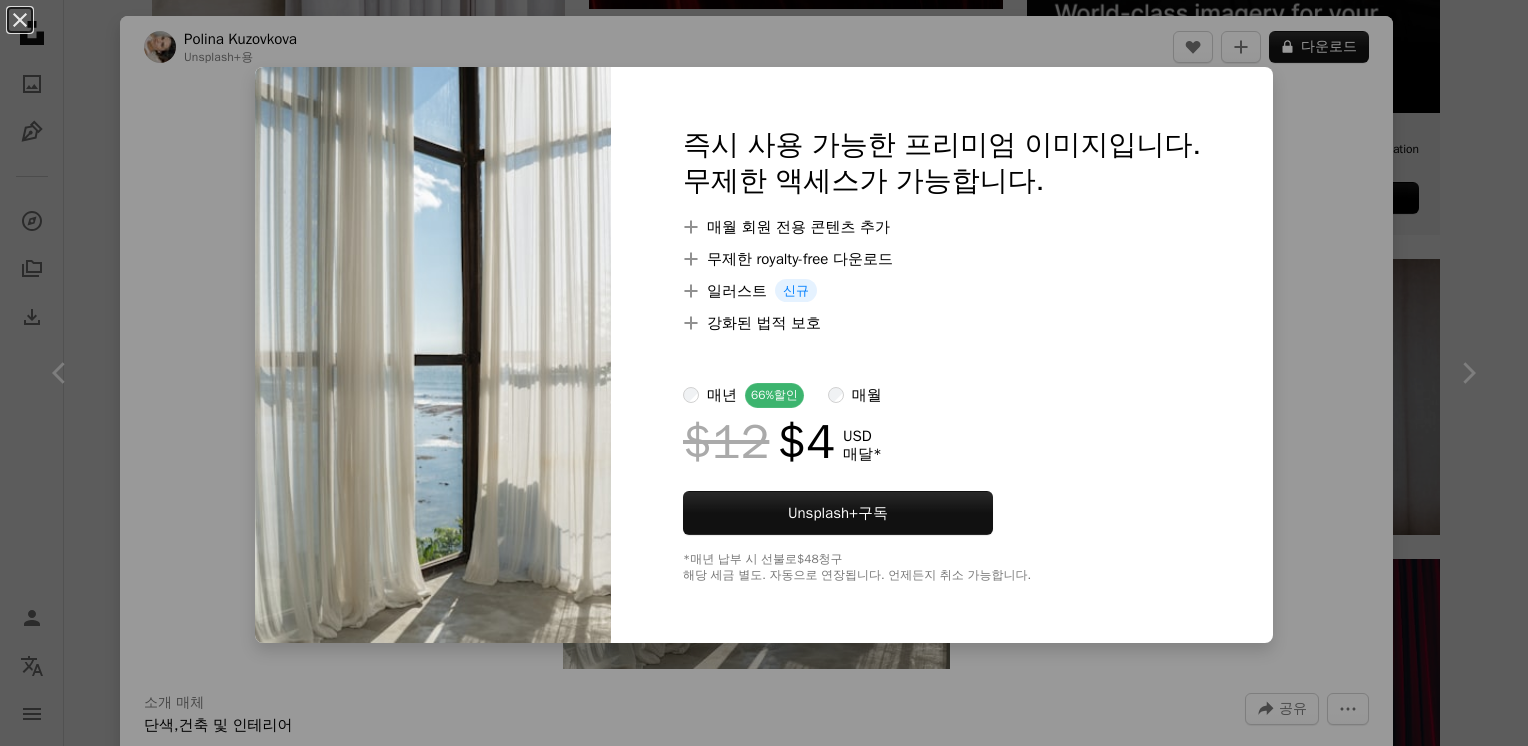 click on "An X shape 즉시 사용 가능한 프리미엄 이미지입니다. 무제한 액세스가 가능합니다. A plus sign 매월 회원 전용 콘텐츠 추가 A plus sign 무제한 royalty-free 다운로드 A plus sign 일러스트  신규 A plus sign 강화된 법적 보호 매년 66%  할인 매월 $12   $4 USD 매달 * Unsplash+  구독 *매년 납부 시 선불로  $48  청구 해당 세금 별도. 자동으로 연장됩니다. 언제든지 취소 가능합니다." at bounding box center [764, 373] 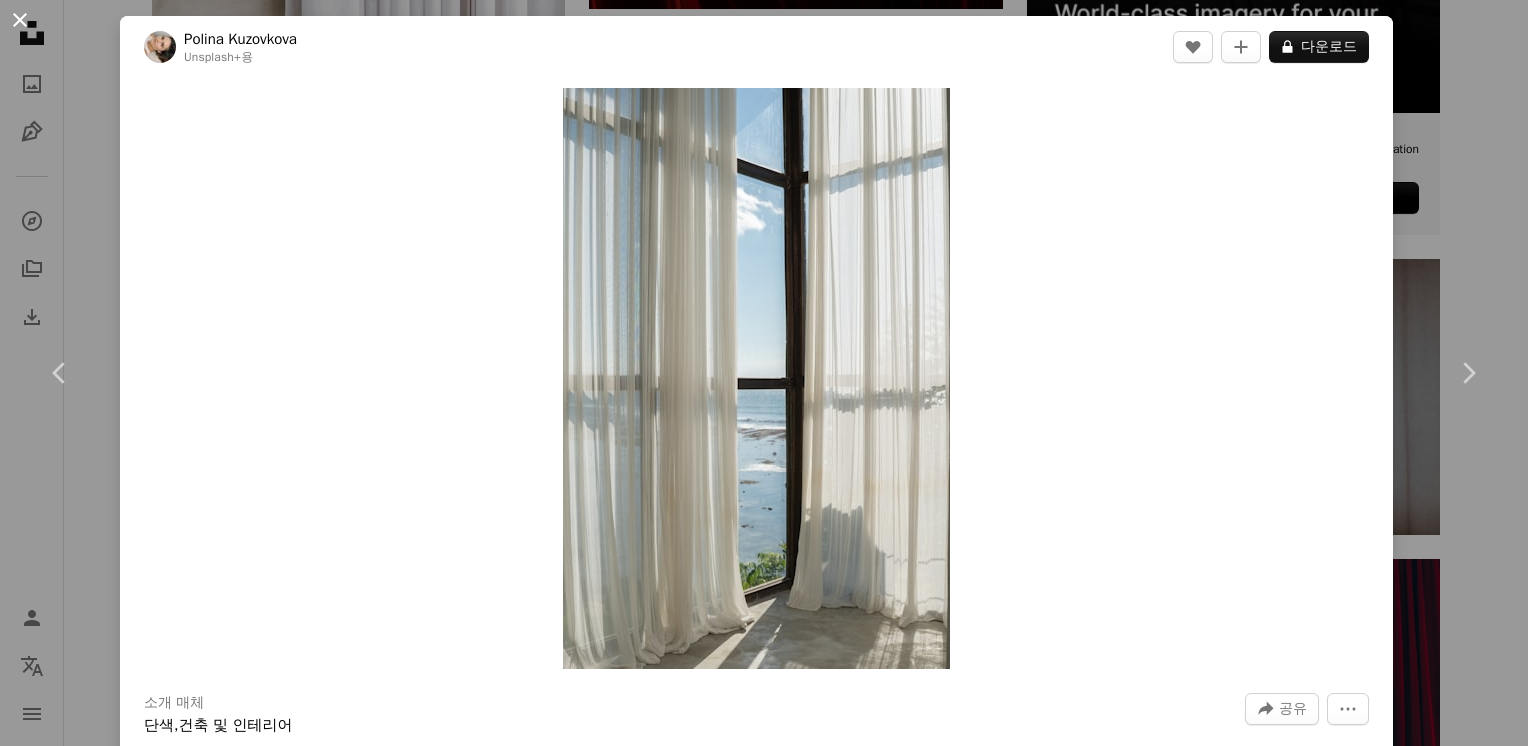click on "An X shape" at bounding box center [20, 20] 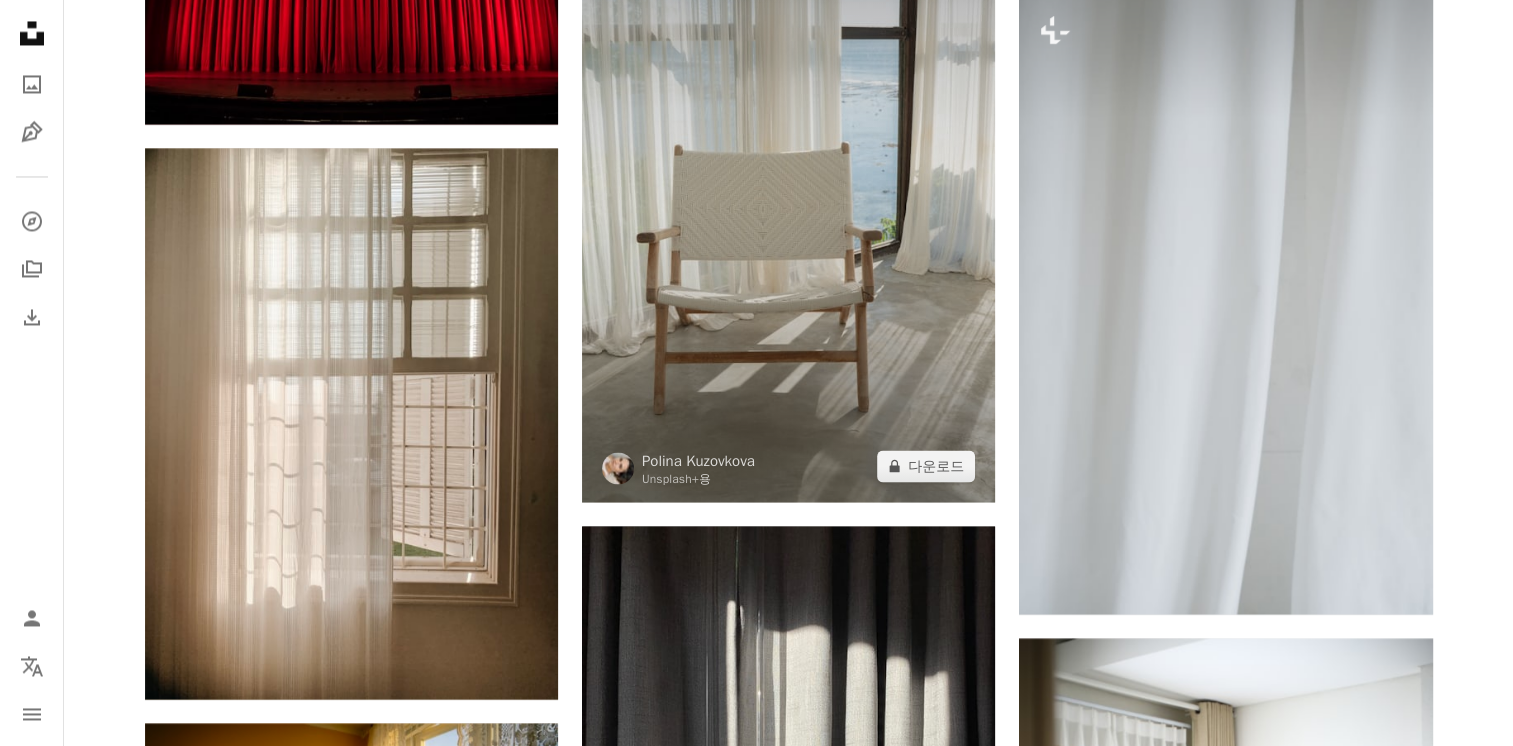 scroll, scrollTop: 3500, scrollLeft: 0, axis: vertical 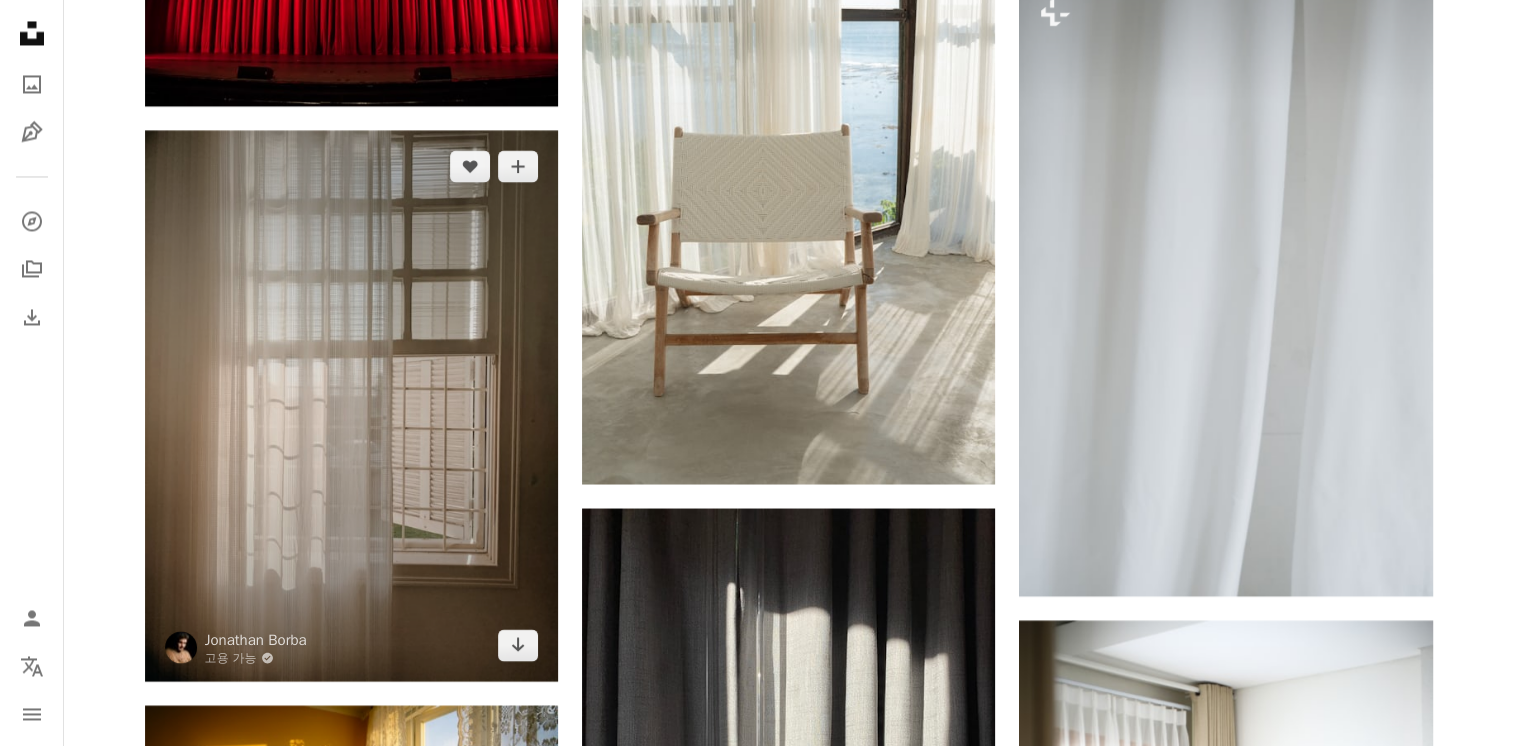 click at bounding box center (351, 405) 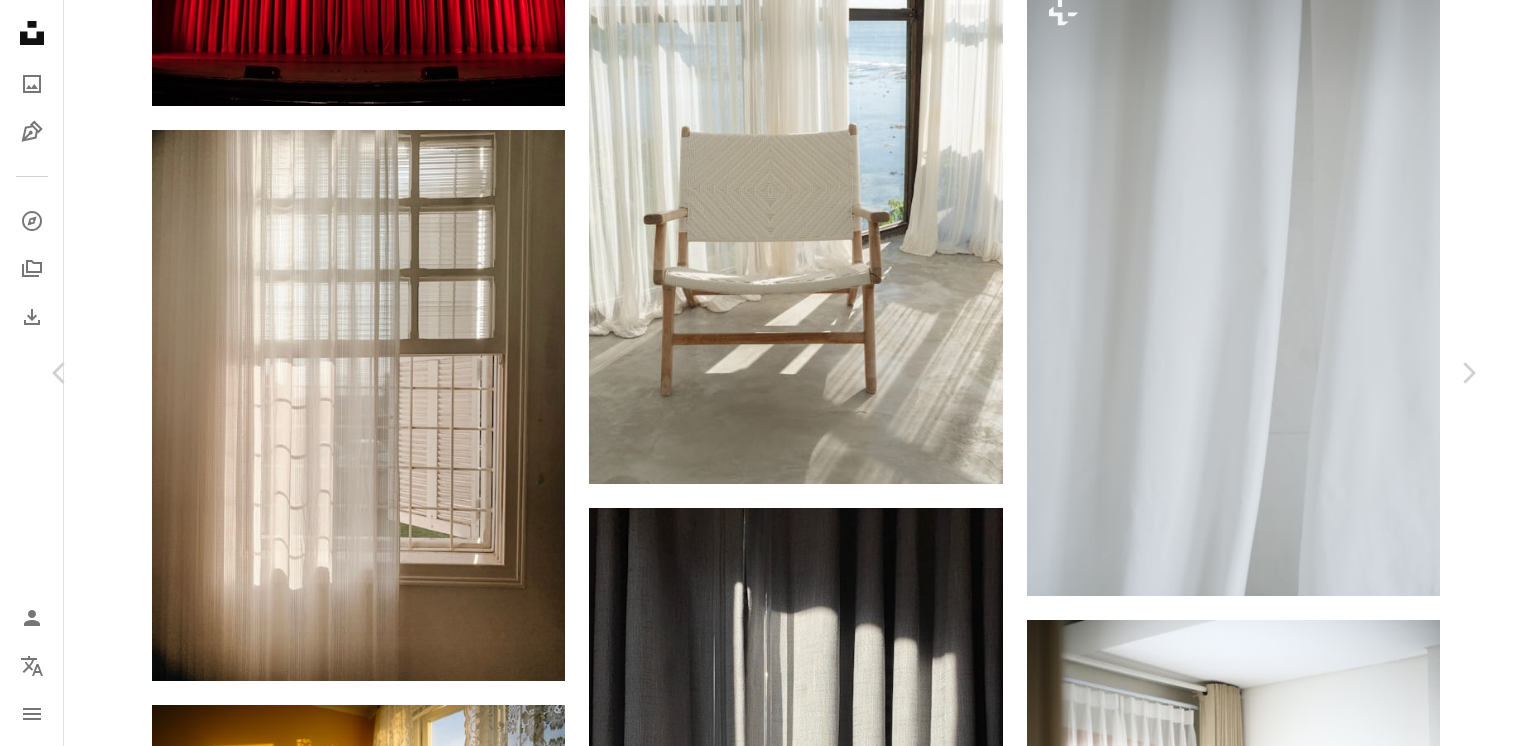 click on "무료 다운로드" at bounding box center (1278, 5242) 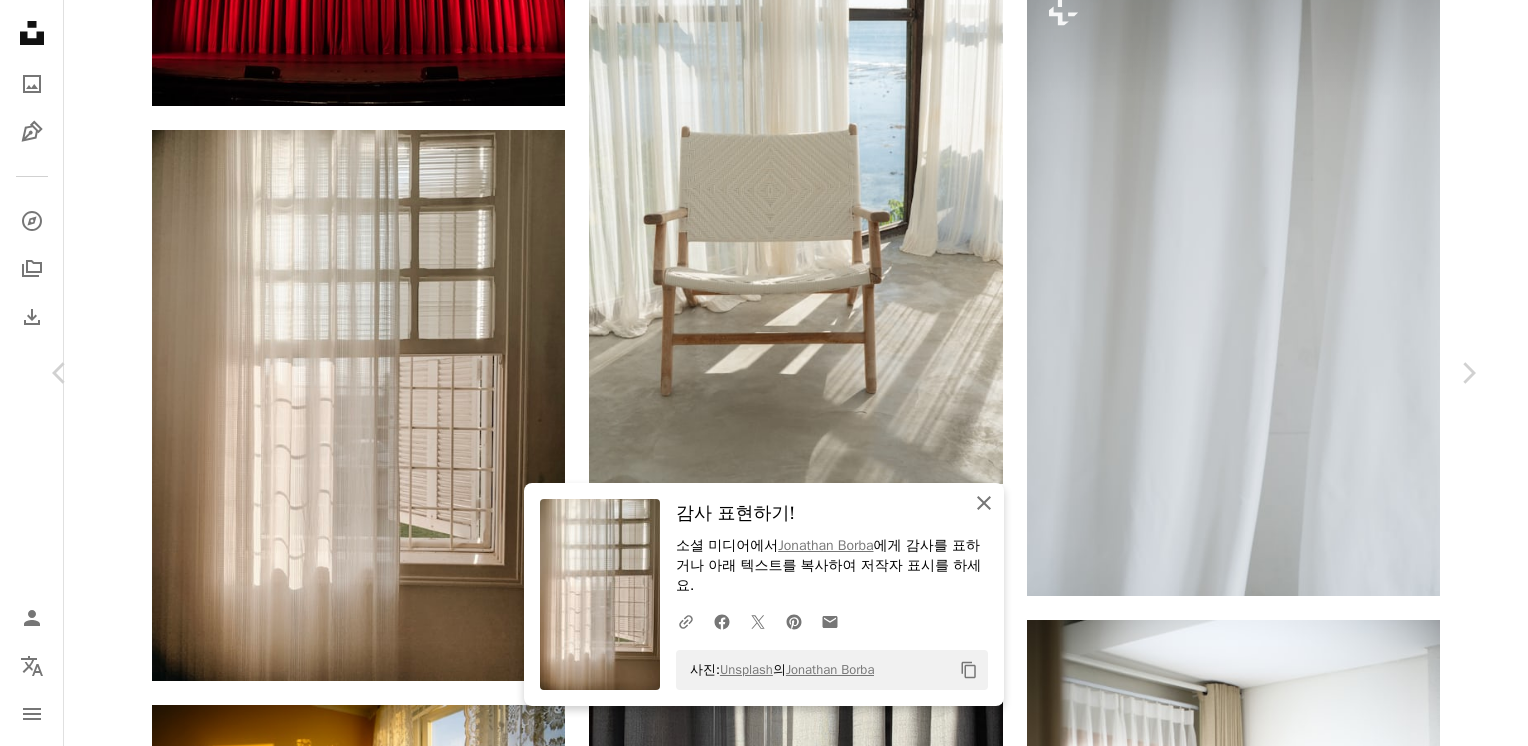 click 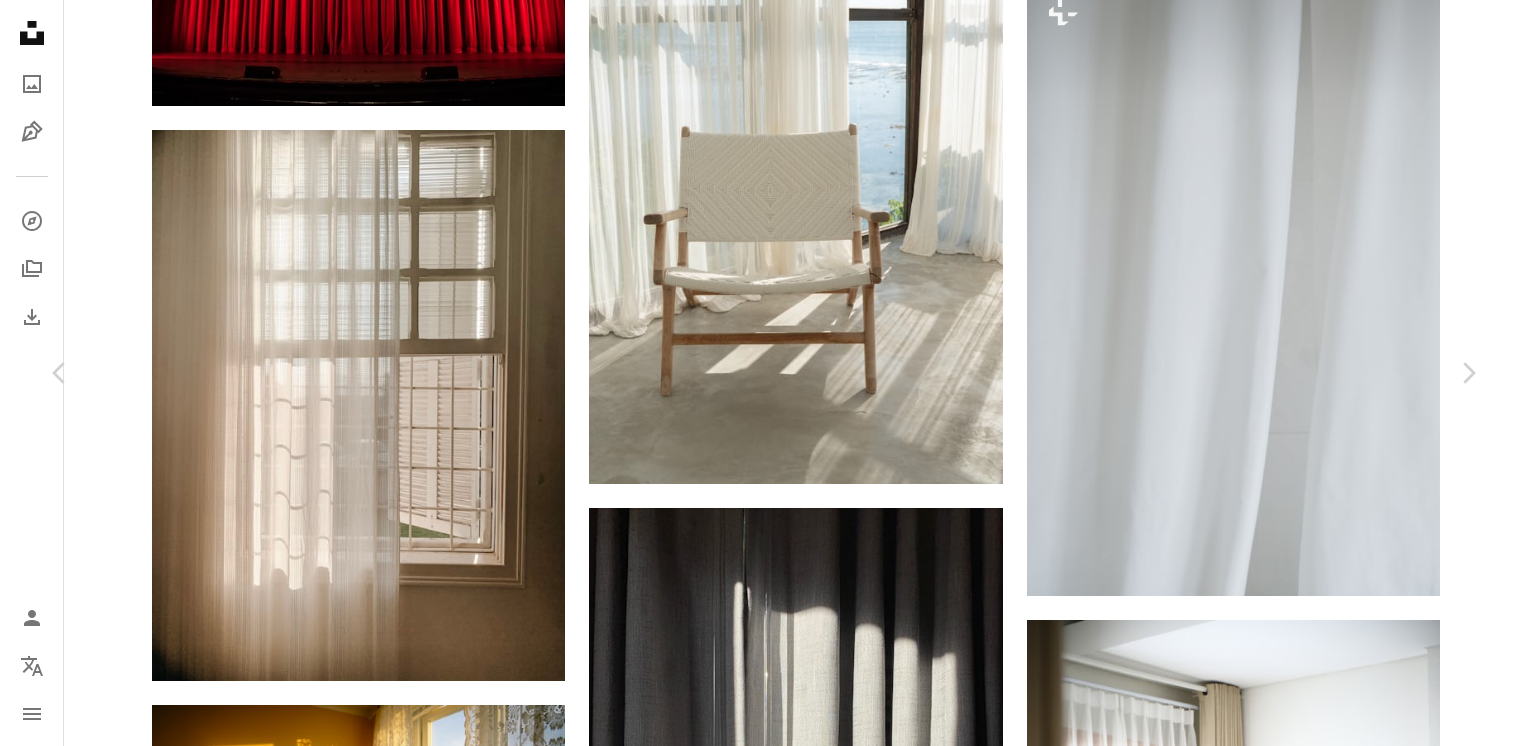 drag, startPoint x: 1424, startPoint y: 293, endPoint x: 1418, endPoint y: 266, distance: 27.658634 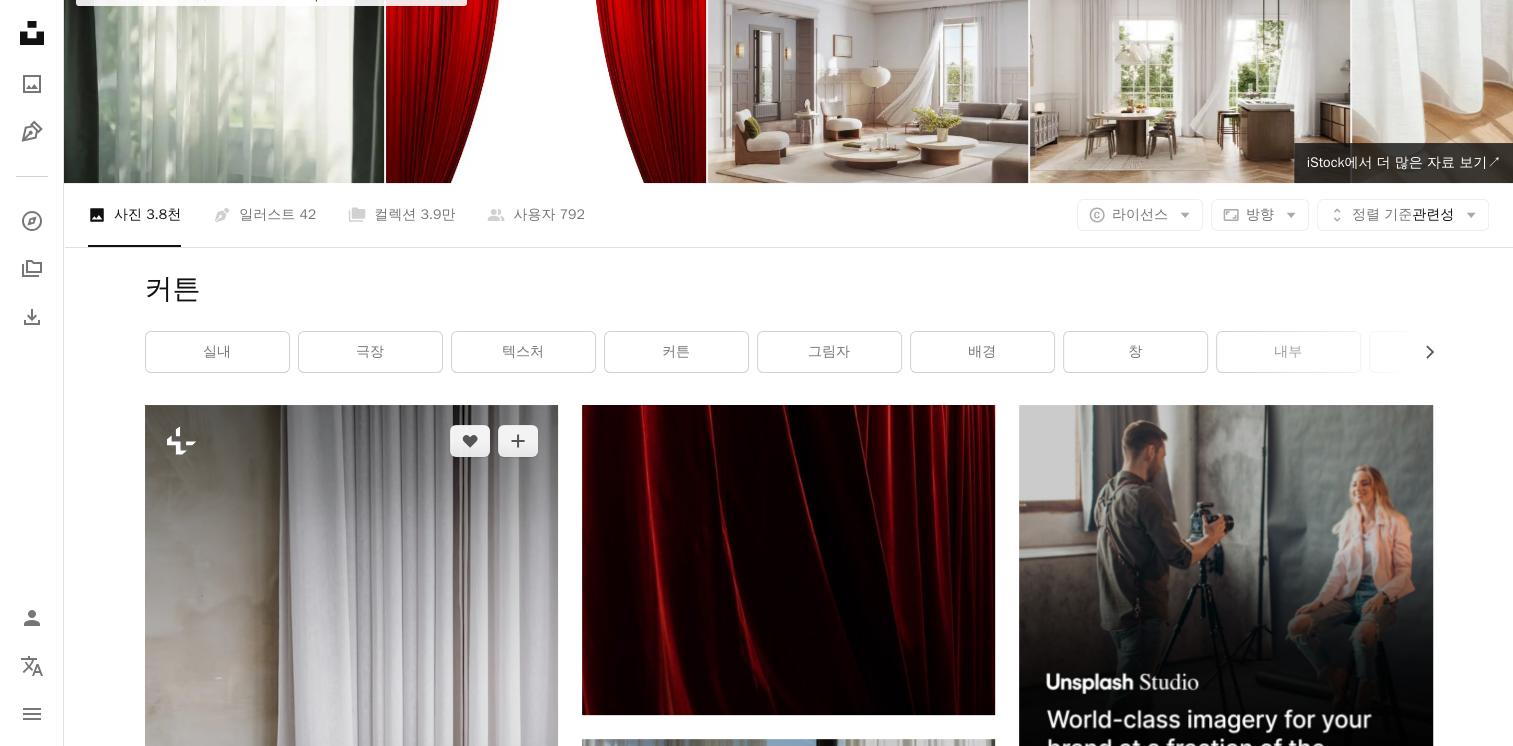scroll, scrollTop: 0, scrollLeft: 0, axis: both 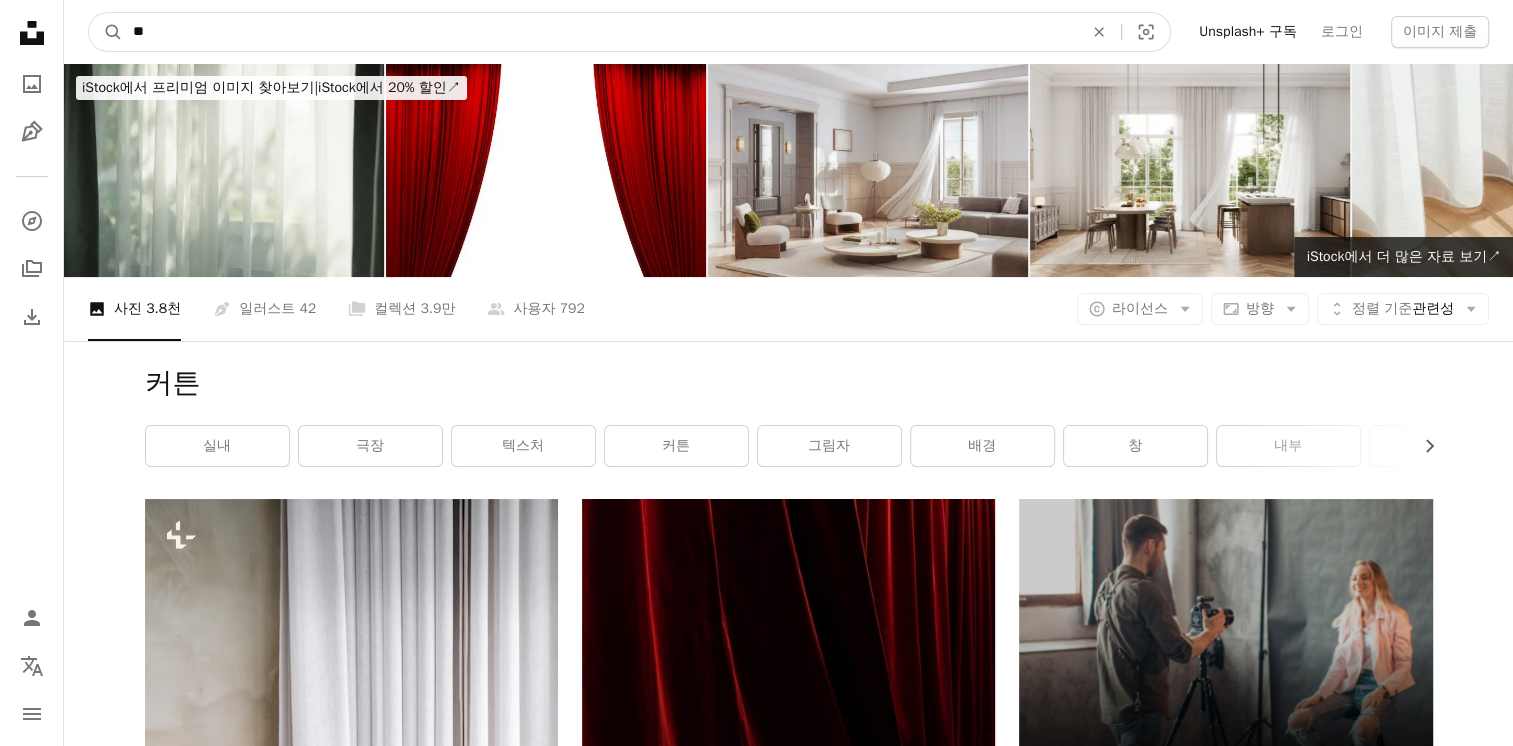 drag, startPoint x: 137, startPoint y: 28, endPoint x: 80, endPoint y: 28, distance: 57 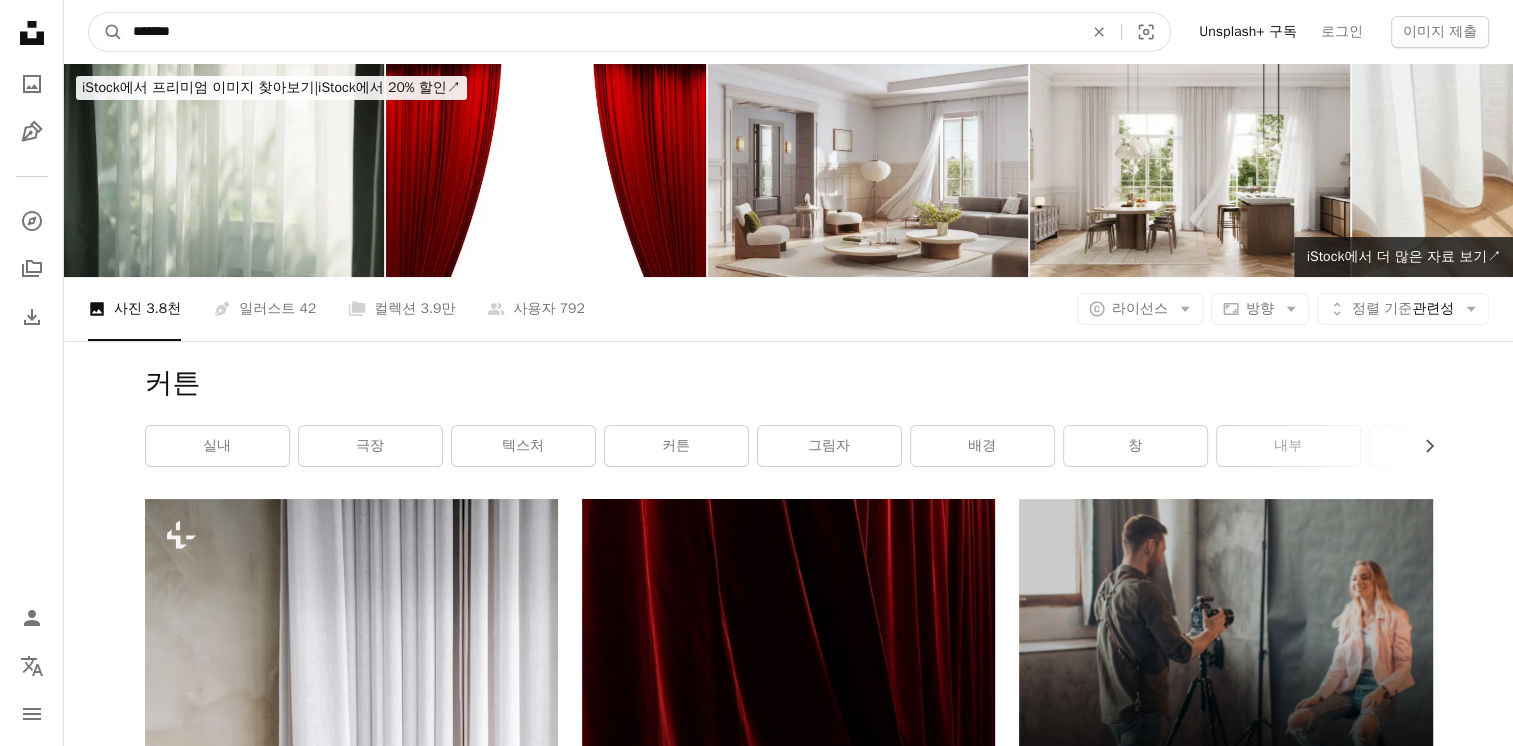 type on "*******" 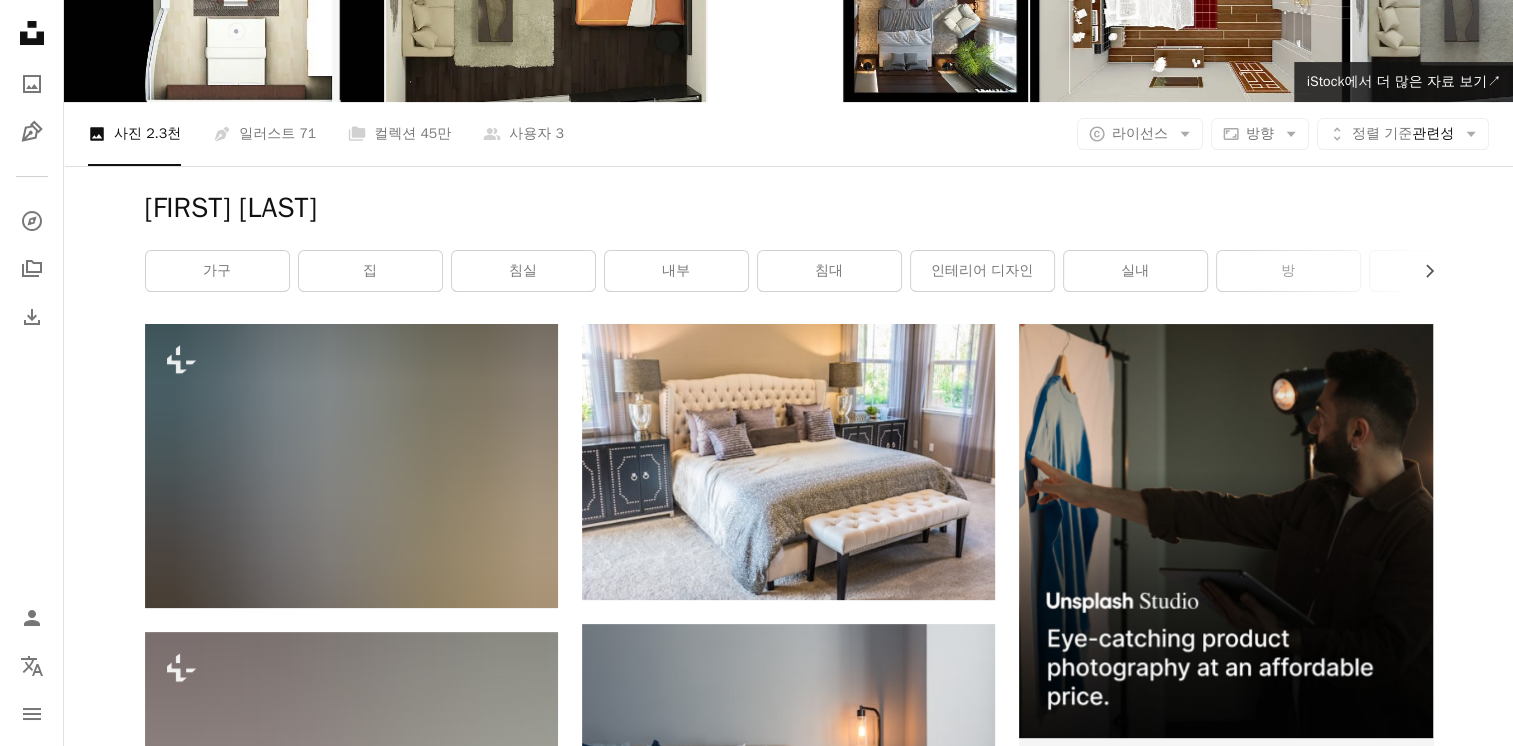 scroll, scrollTop: 400, scrollLeft: 0, axis: vertical 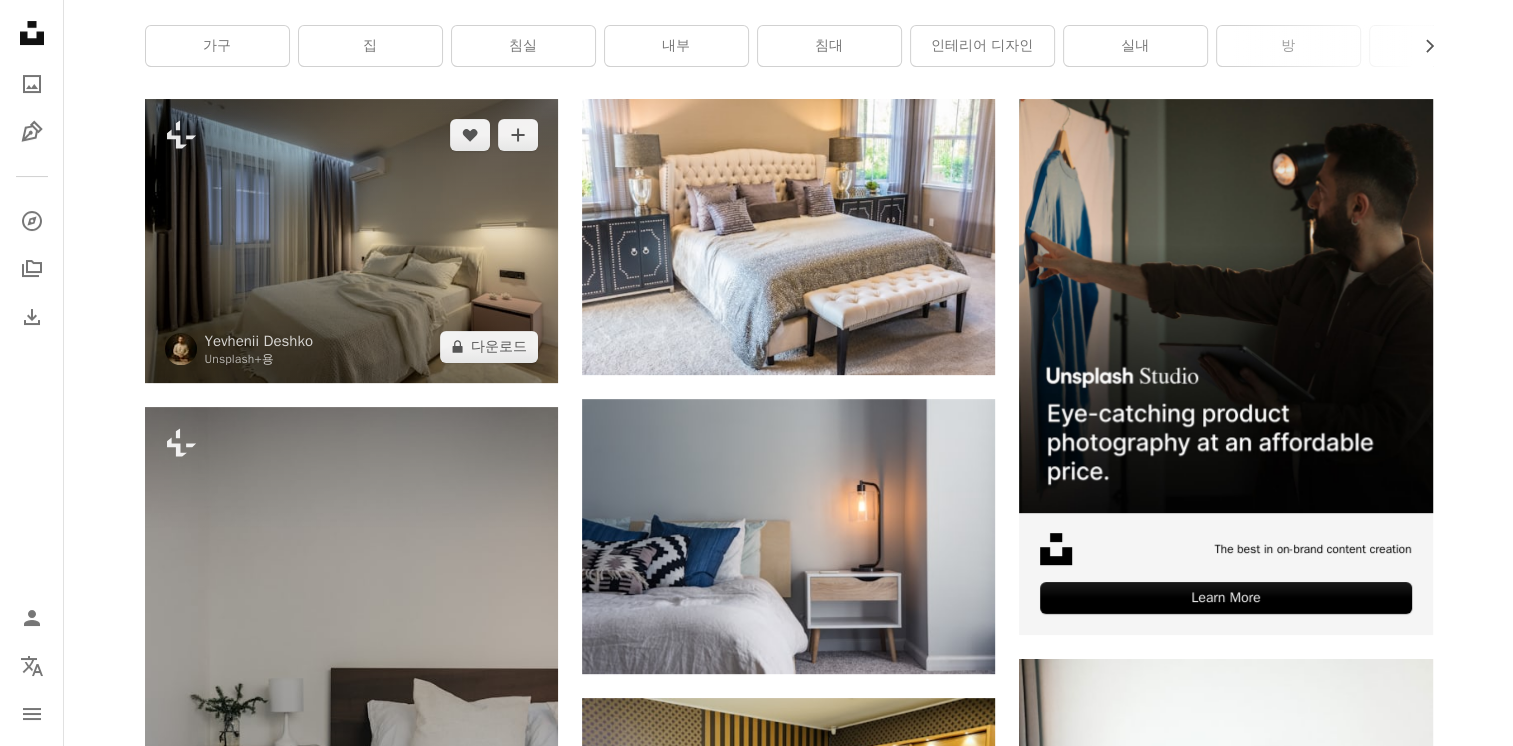 click at bounding box center (351, 241) 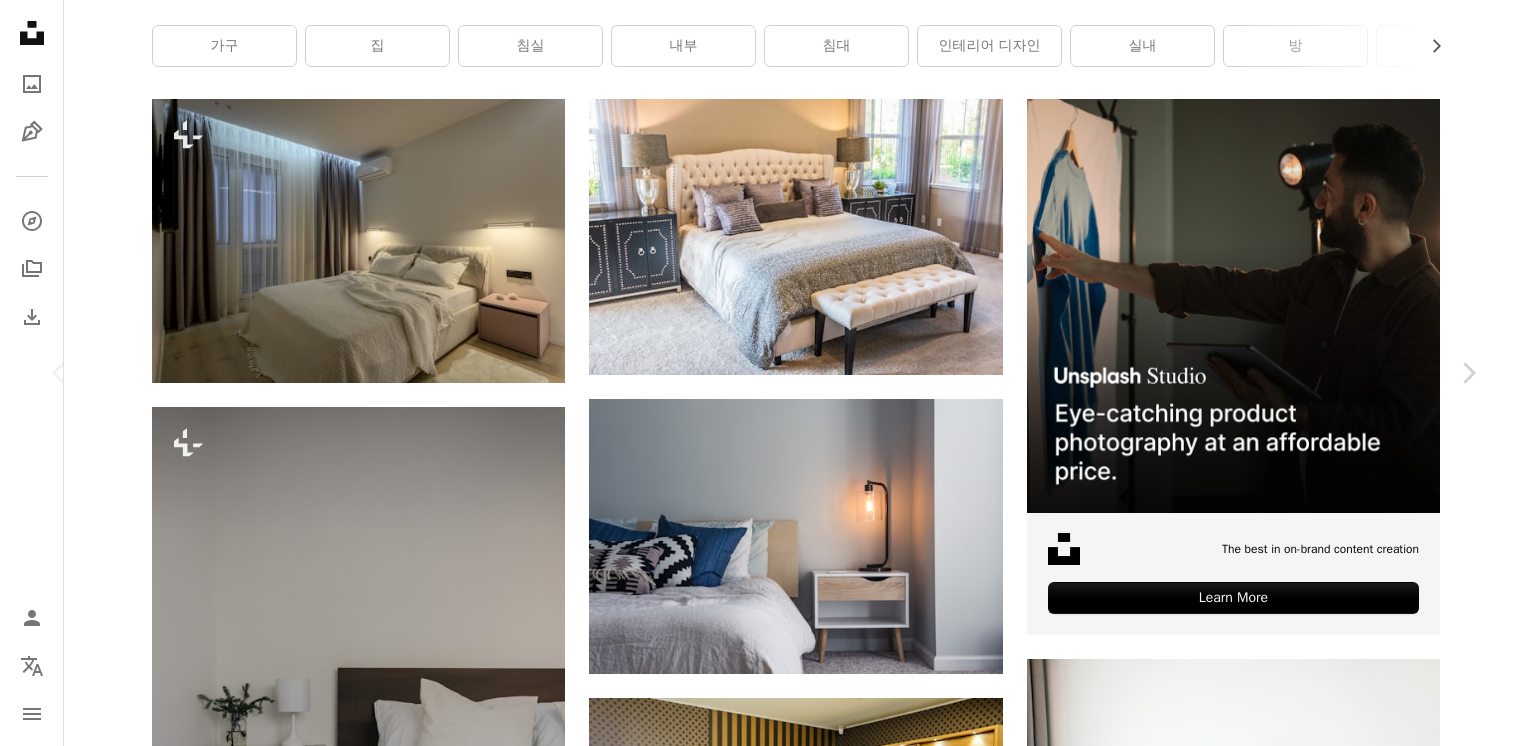 click on "[FIRST] [LAST]" at bounding box center (764, 4724) 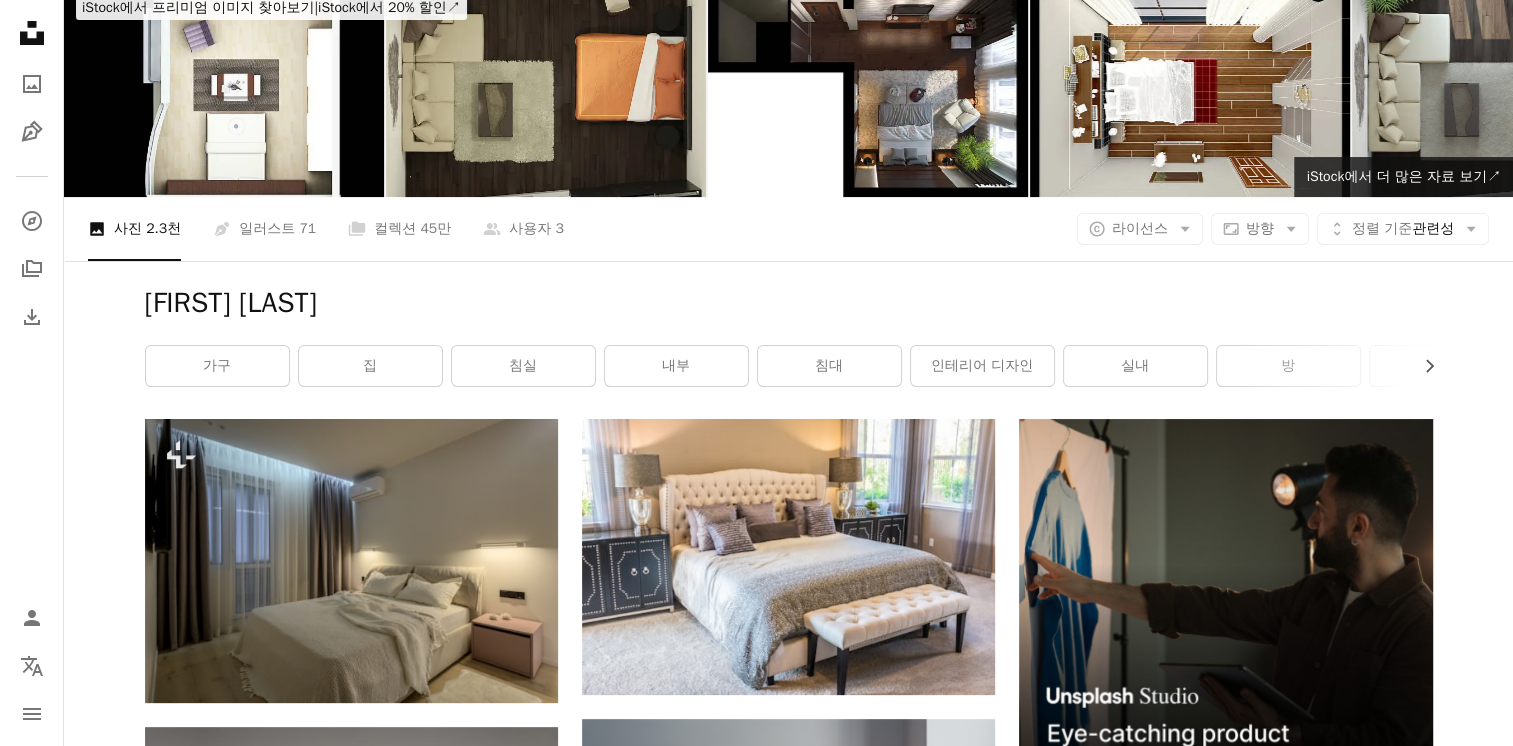 scroll, scrollTop: 0, scrollLeft: 0, axis: both 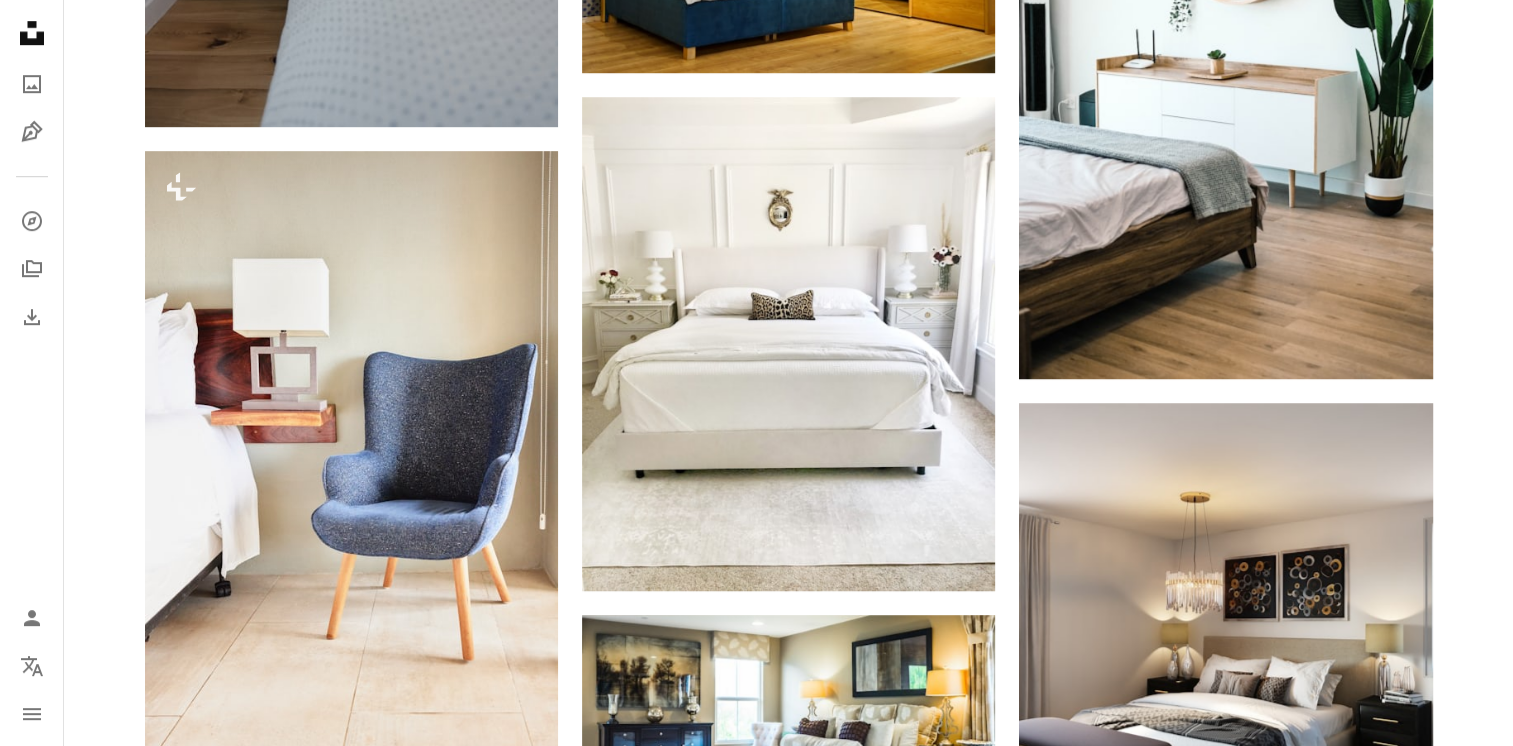 drag, startPoint x: 469, startPoint y: 286, endPoint x: 1459, endPoint y: 226, distance: 991.8165 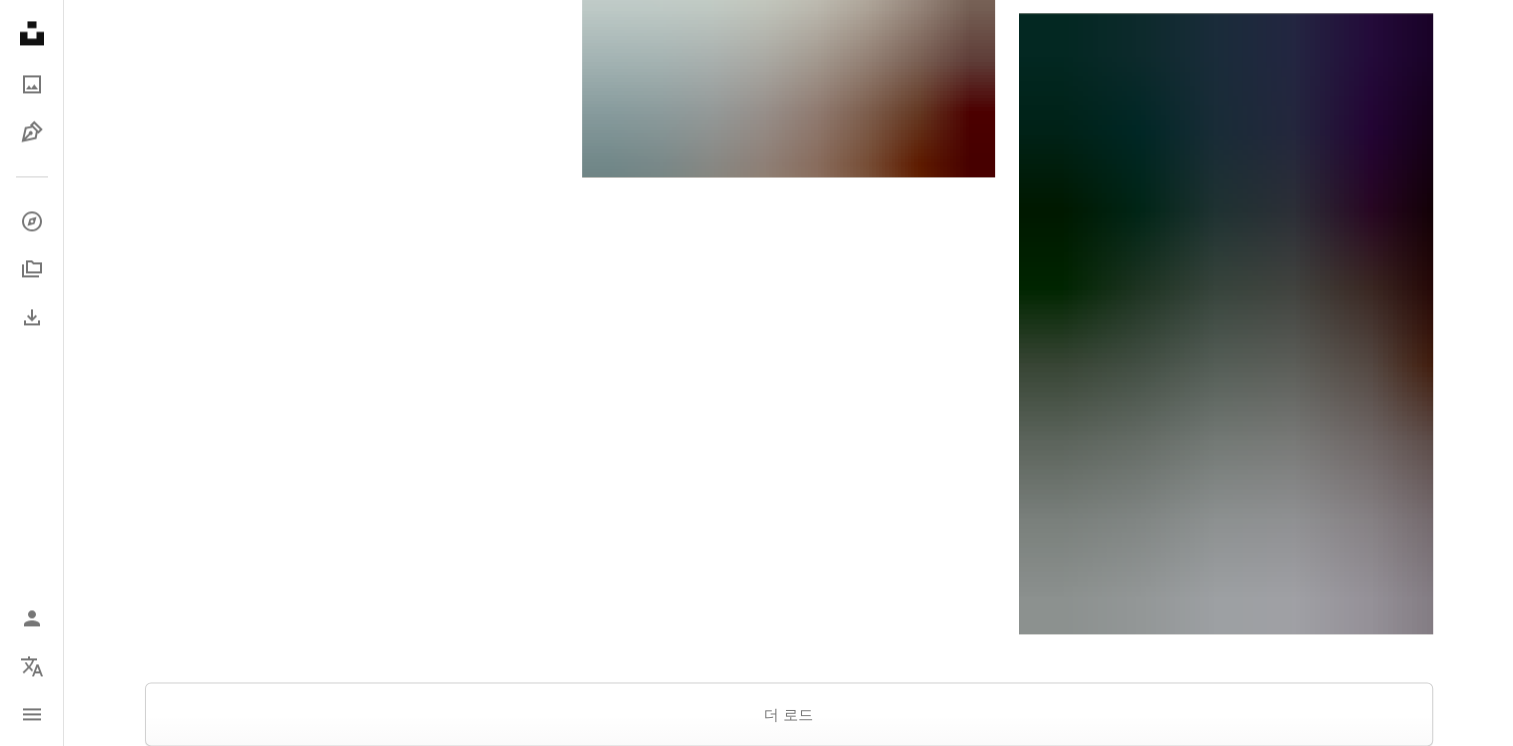 scroll, scrollTop: 3700, scrollLeft: 0, axis: vertical 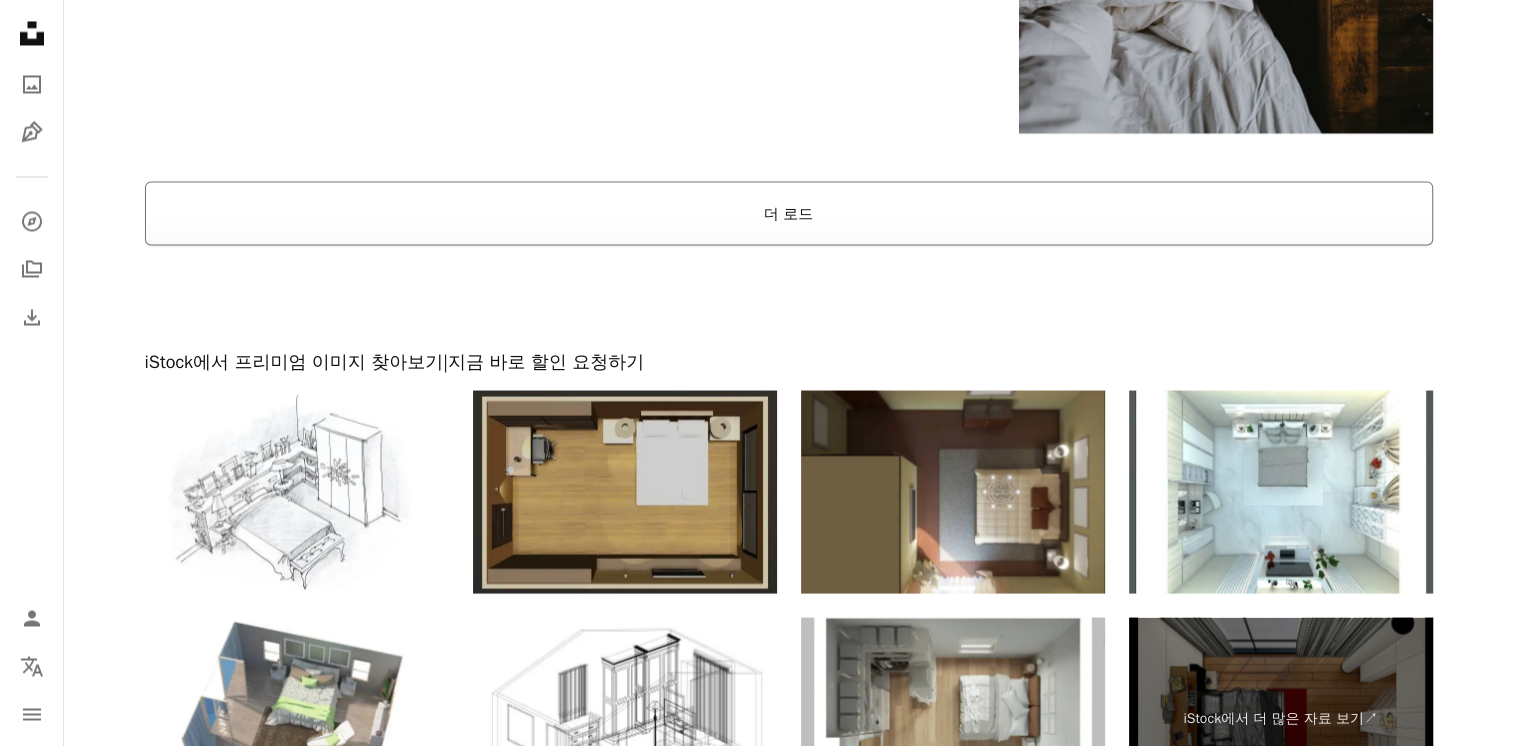 click on "더 로드" at bounding box center [789, 213] 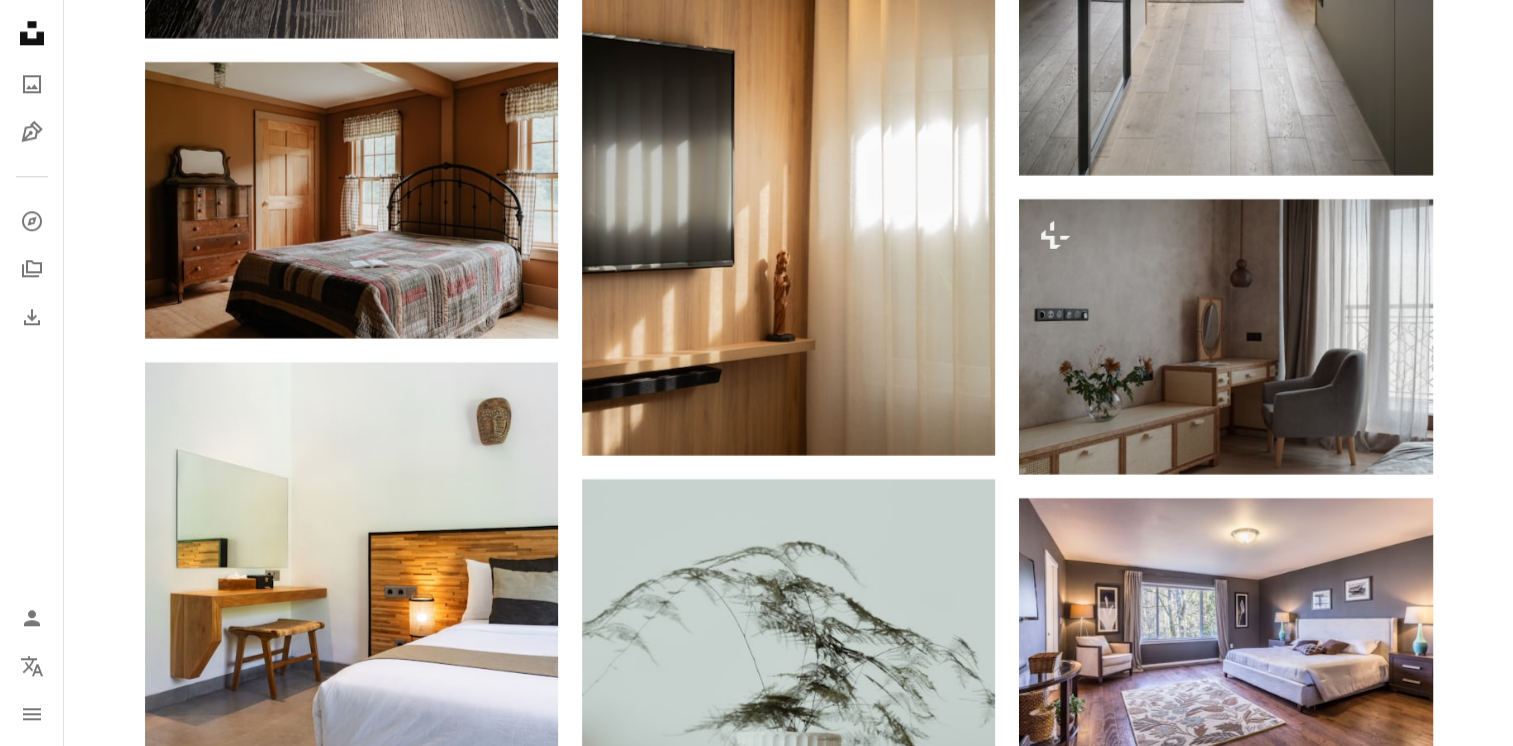 scroll, scrollTop: 25200, scrollLeft: 0, axis: vertical 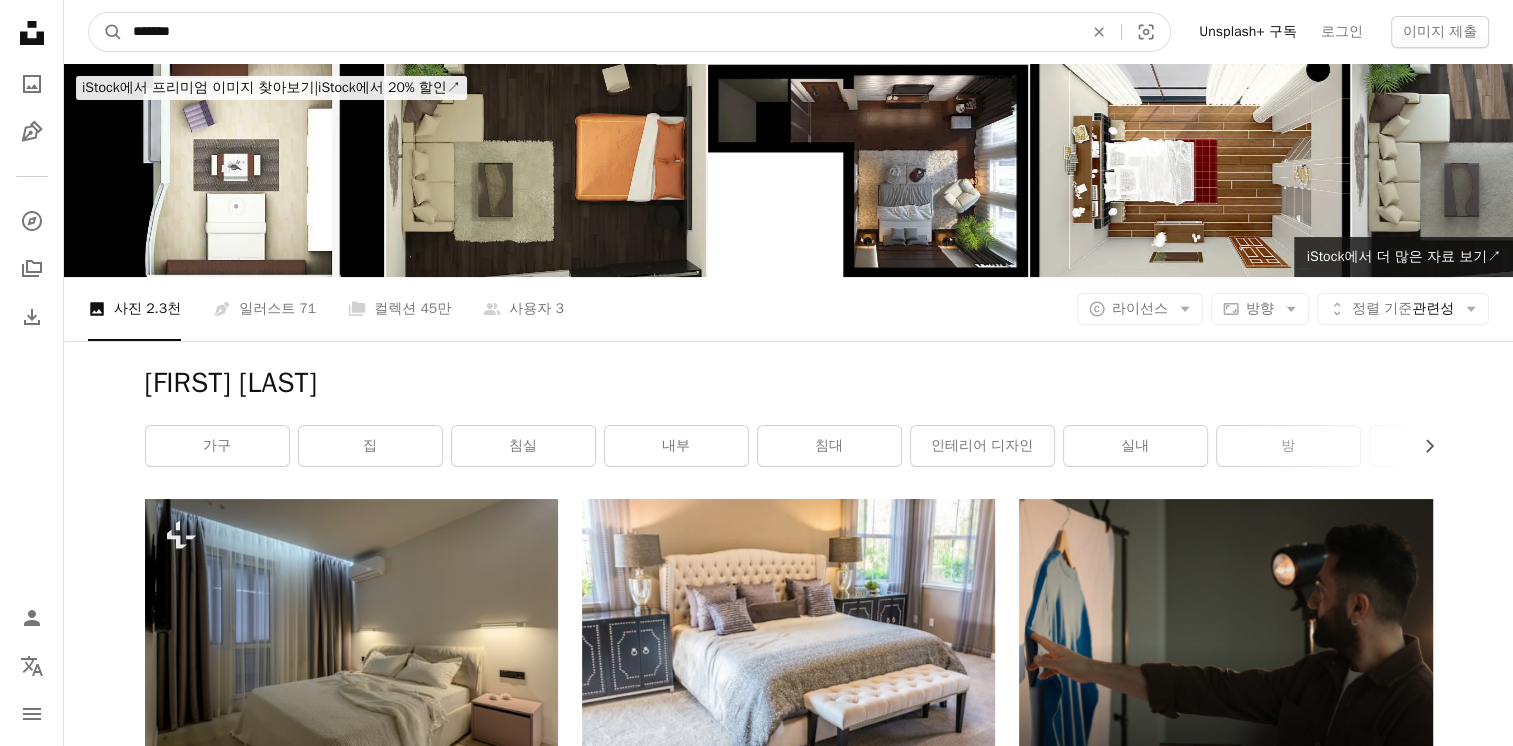 click on "[FIRST] [LAST]" at bounding box center [756, 14998] 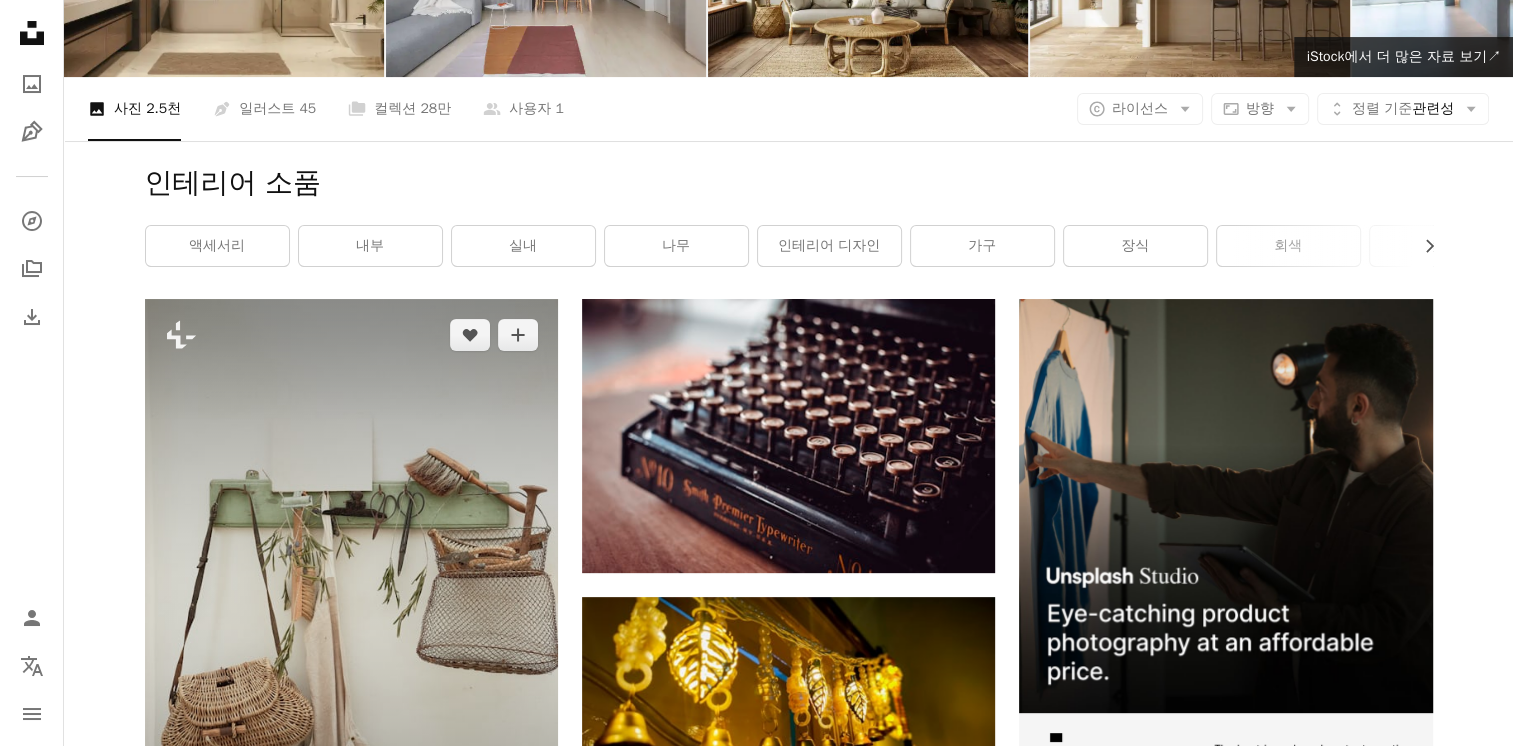 scroll, scrollTop: 0, scrollLeft: 0, axis: both 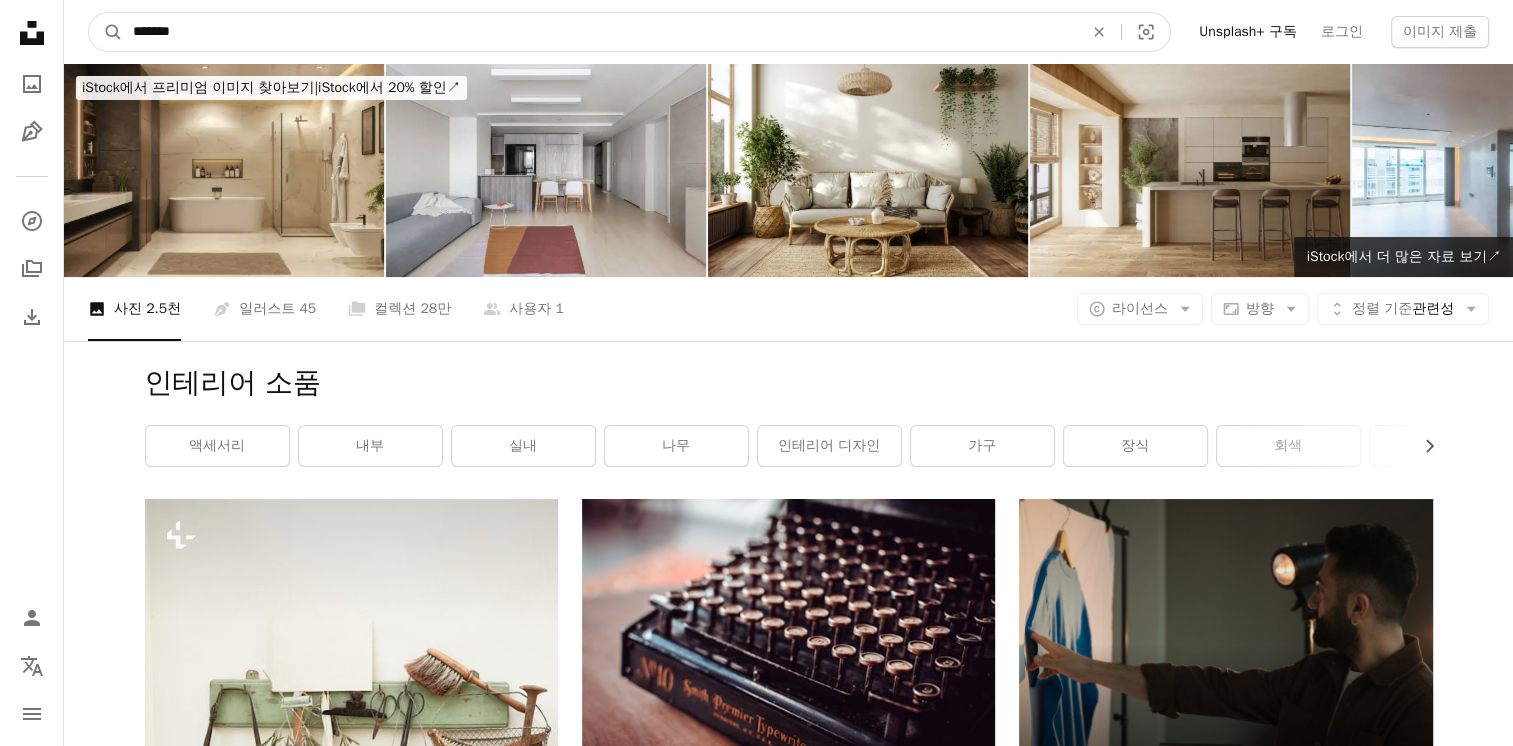 drag, startPoint x: 83, startPoint y: 36, endPoint x: -4, endPoint y: 36, distance: 87 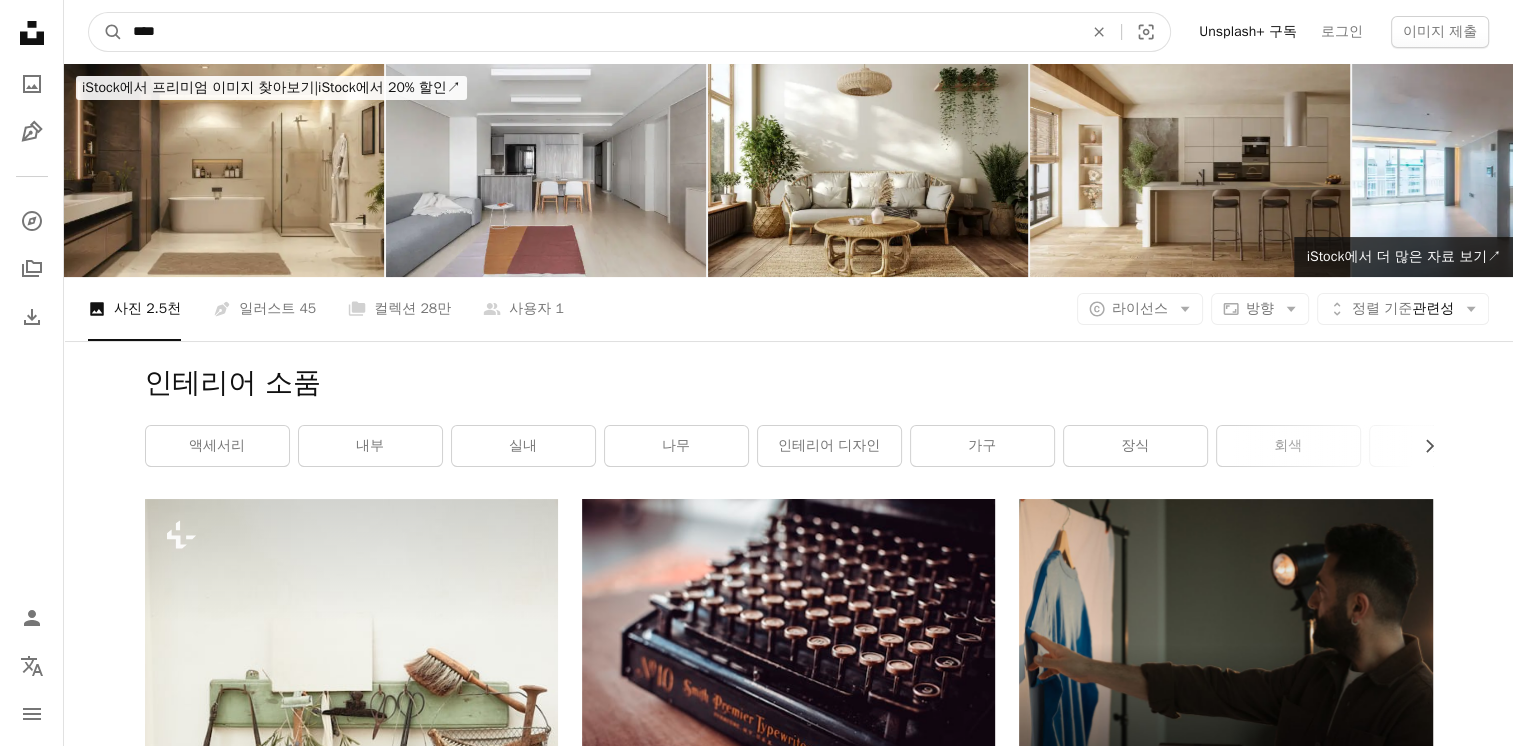 type on "****" 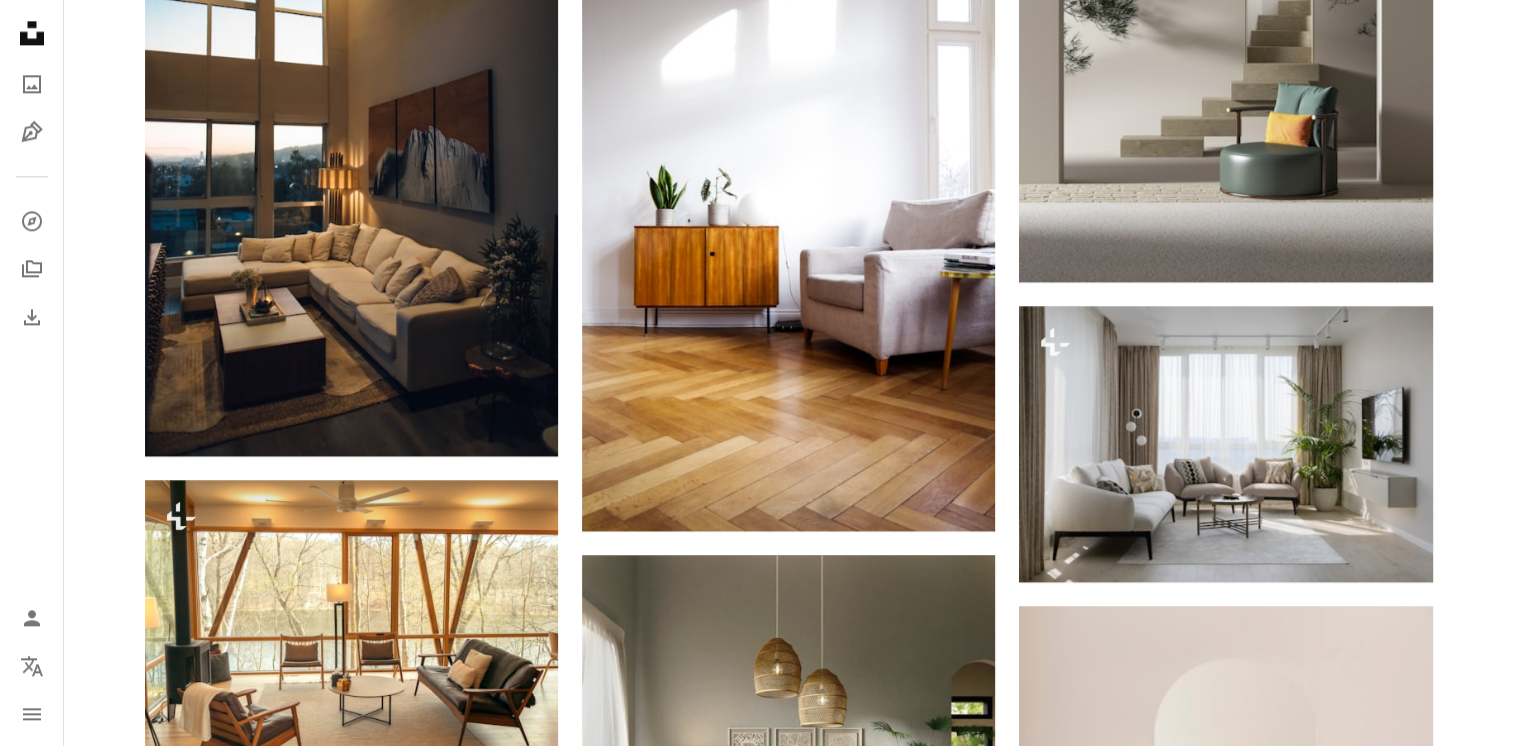 scroll, scrollTop: 2600, scrollLeft: 0, axis: vertical 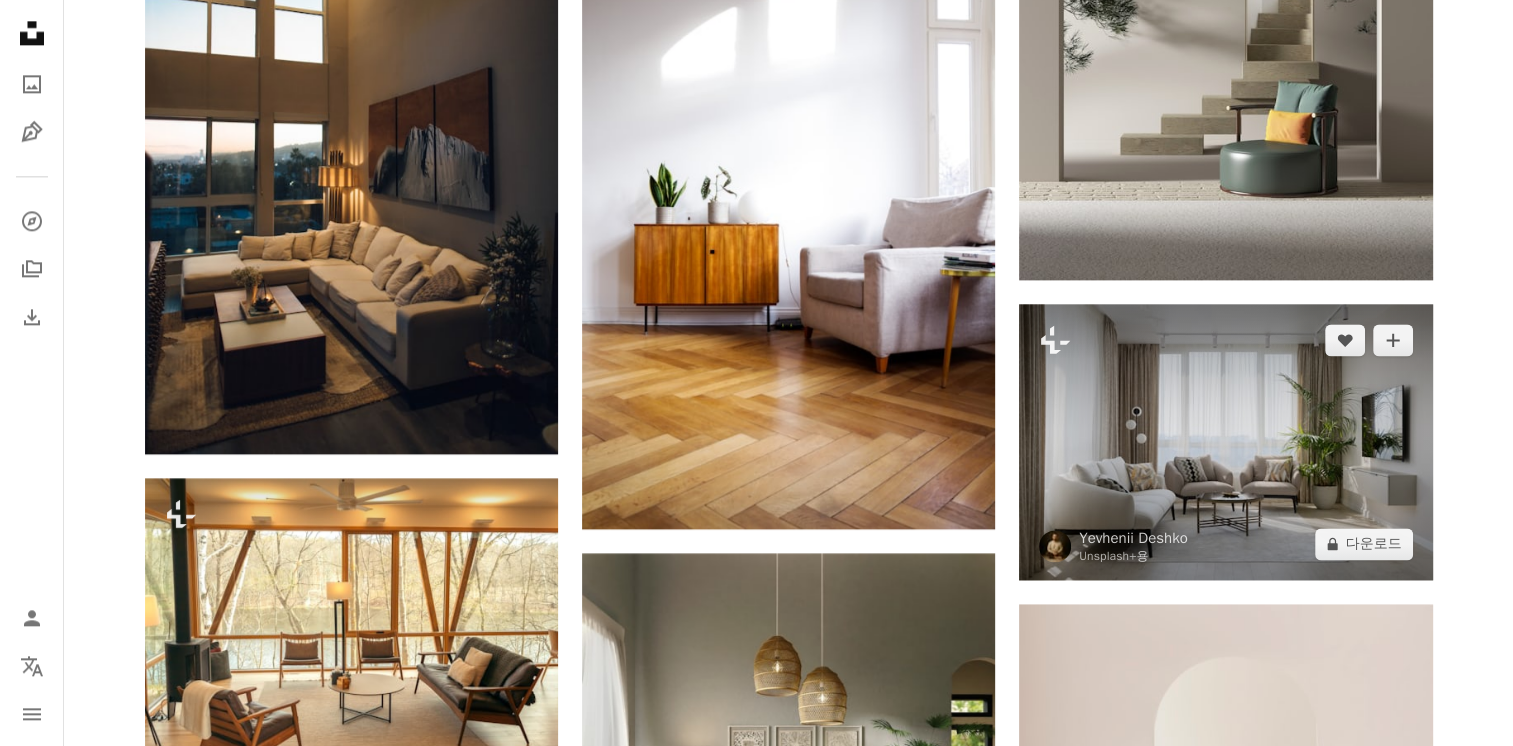 click at bounding box center (1225, 441) 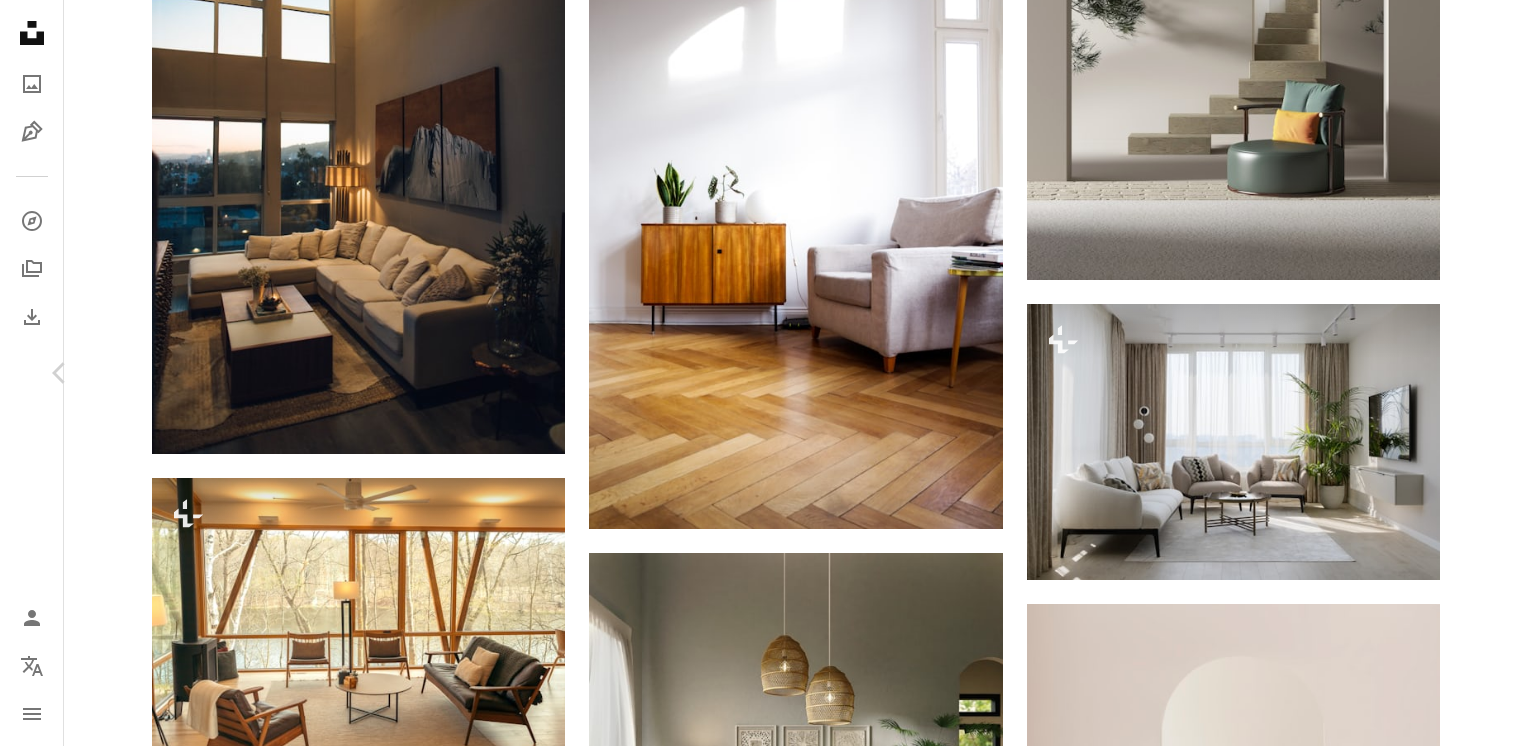 click on "Chevron right" at bounding box center [1468, 373] 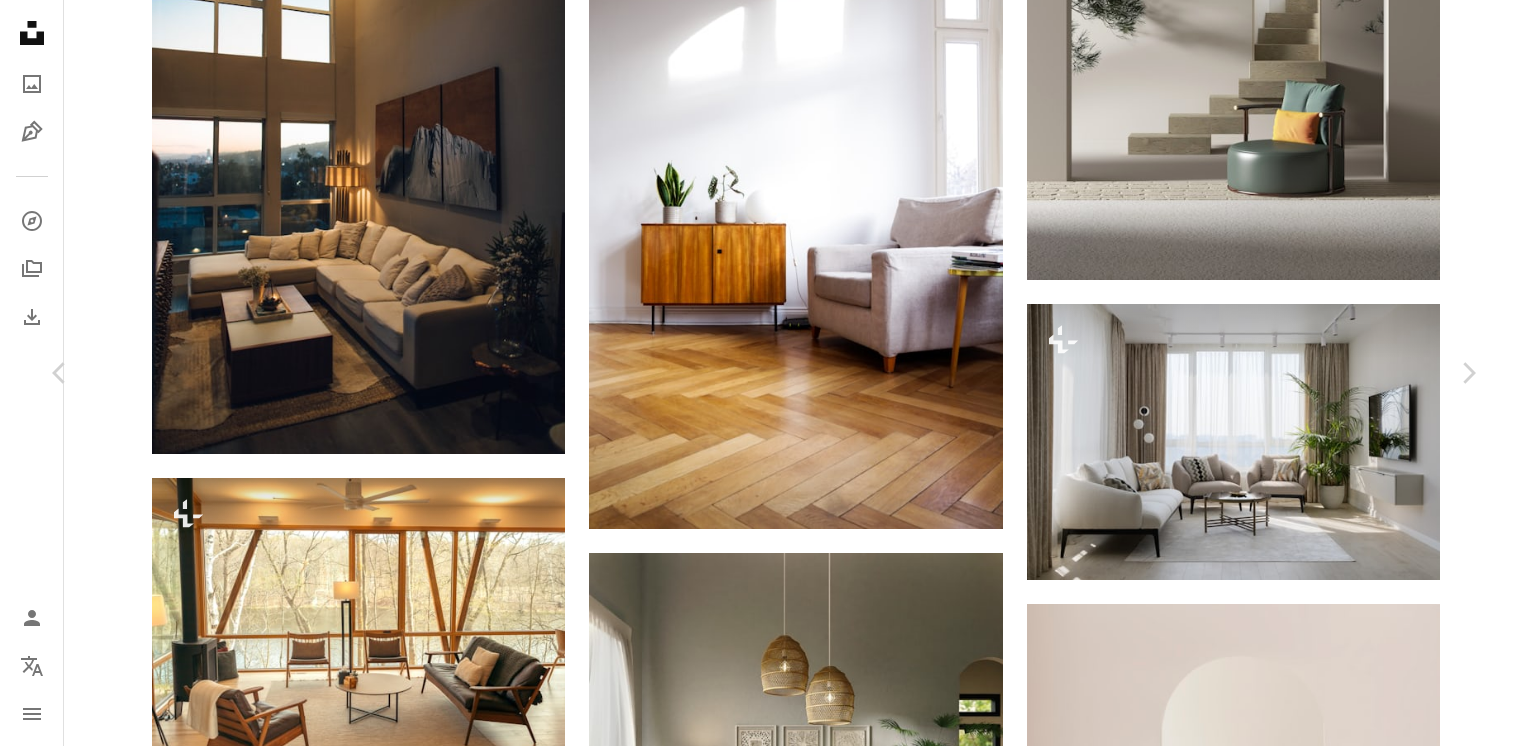 click on "An X shape" at bounding box center [20, 20] 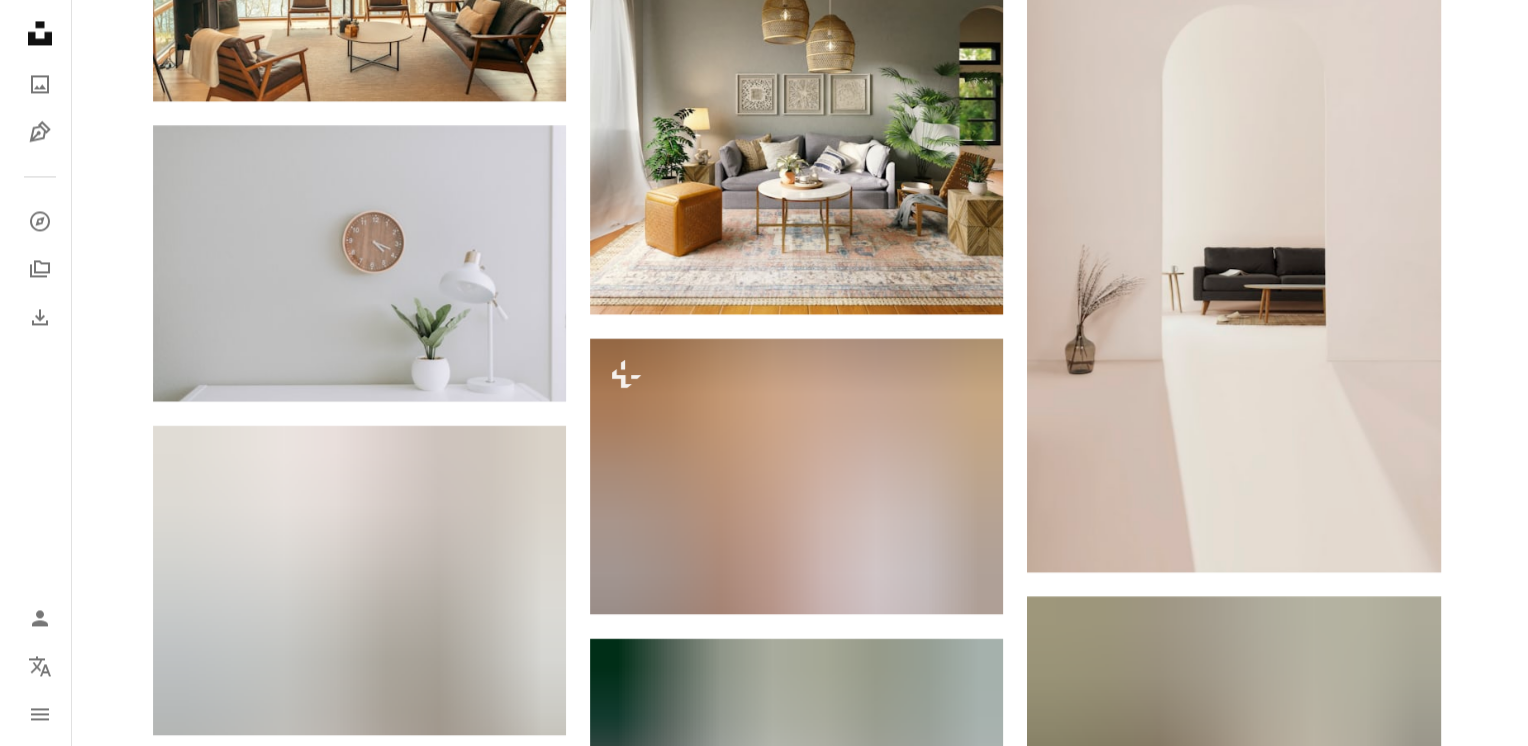 scroll, scrollTop: 3300, scrollLeft: 0, axis: vertical 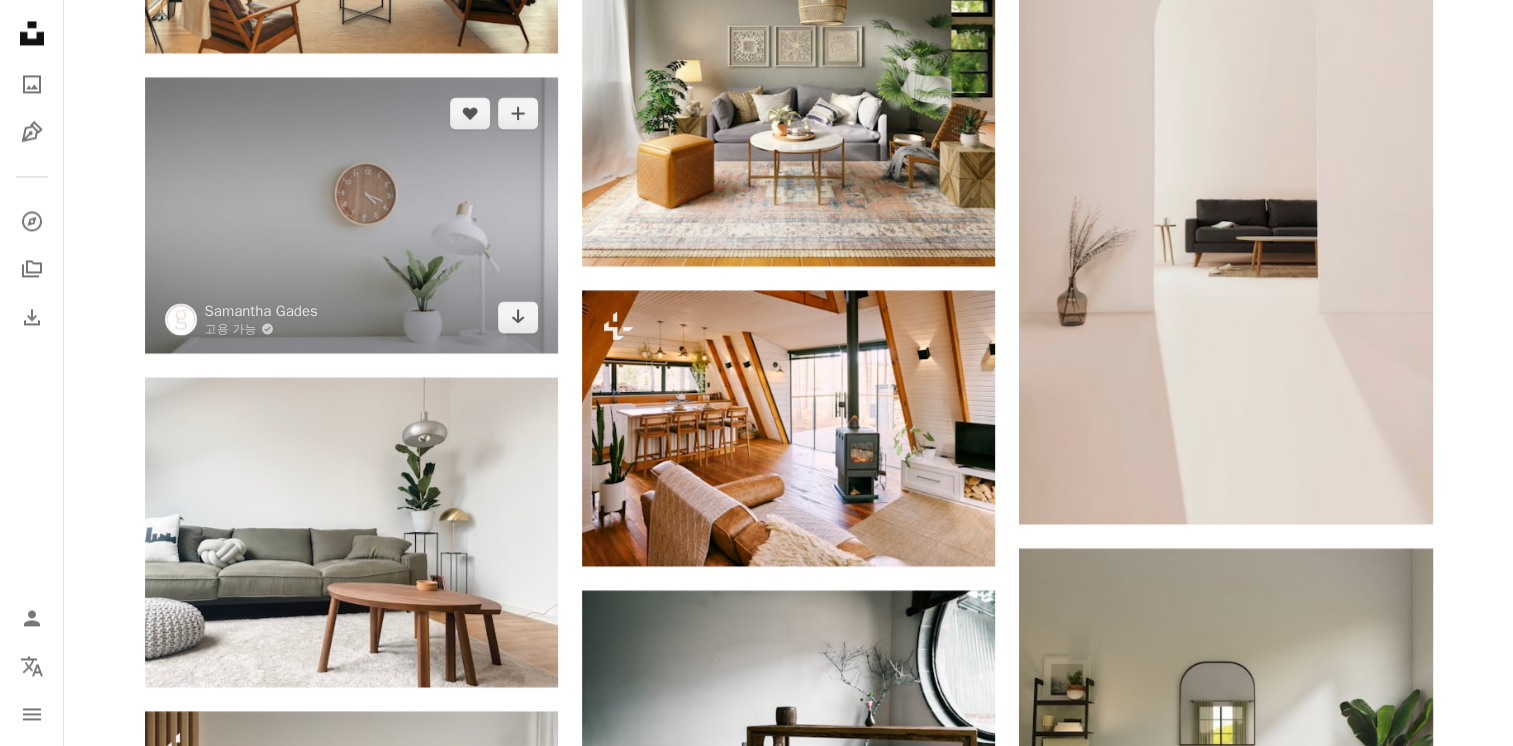click at bounding box center (351, 215) 